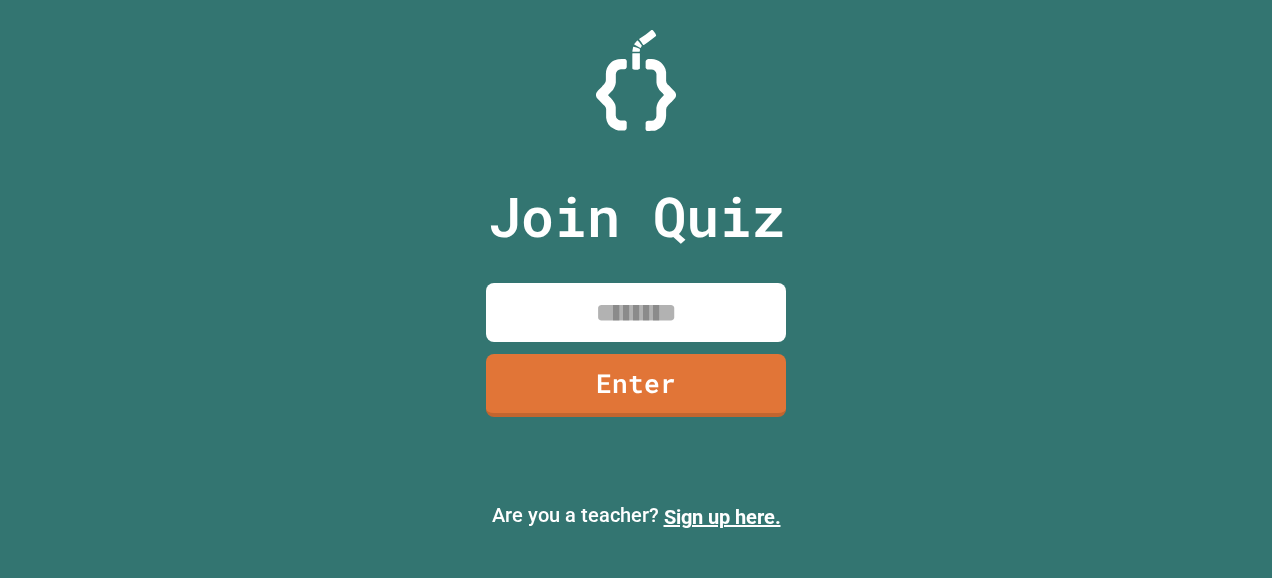 scroll, scrollTop: 0, scrollLeft: 0, axis: both 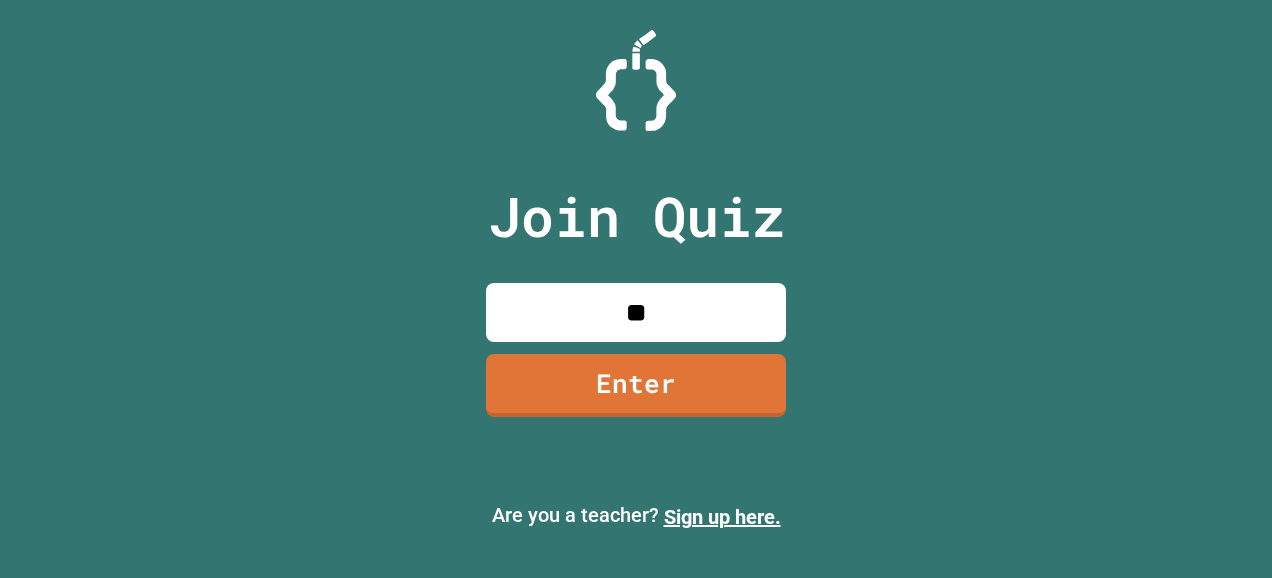 type on "*" 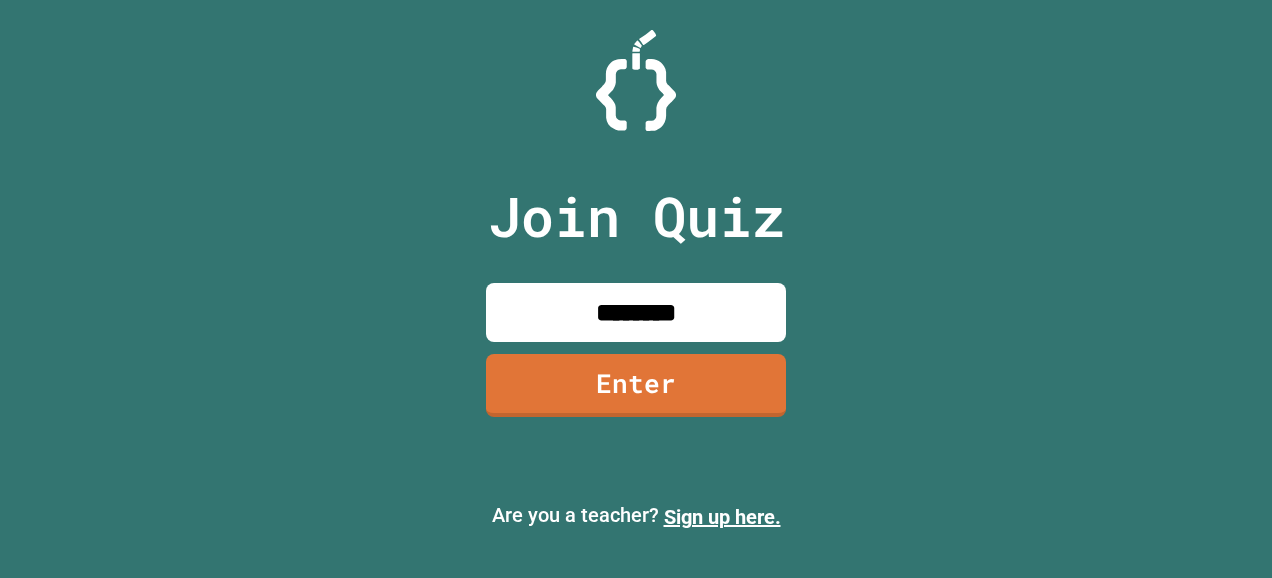 type on "********" 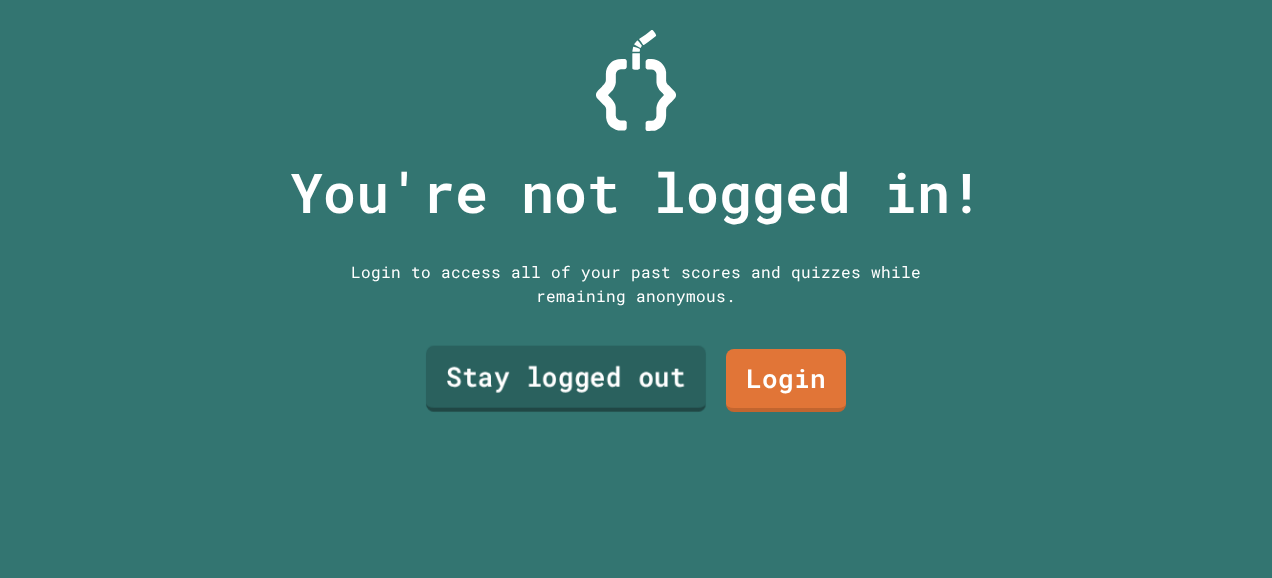 click on "Stay logged out" at bounding box center (566, 378) 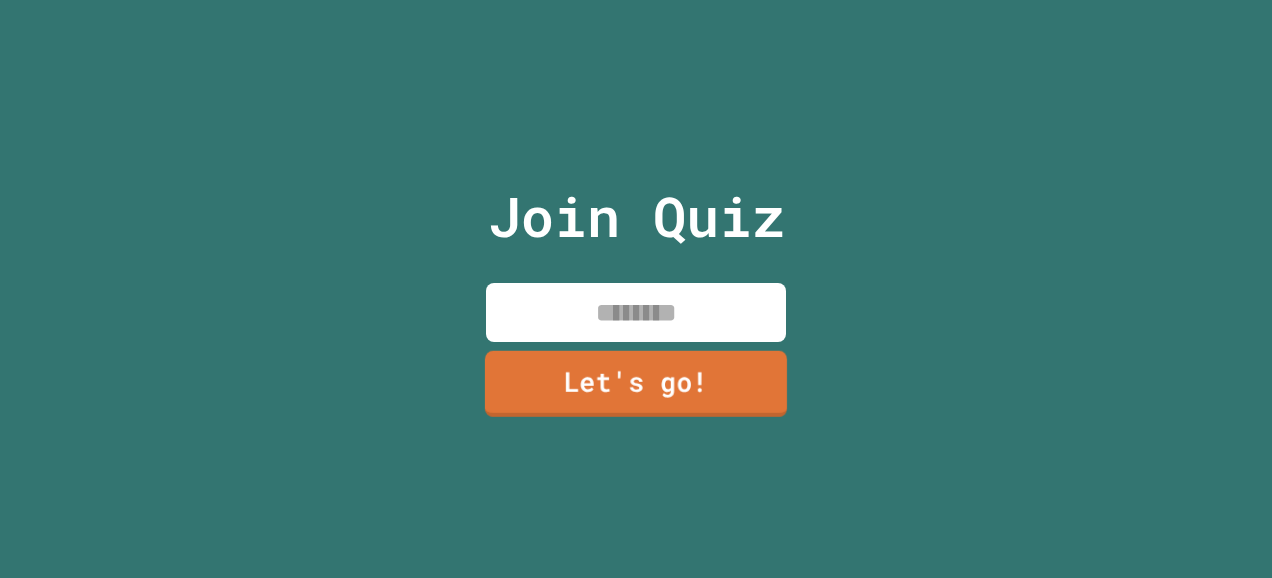 click at bounding box center [636, 312] 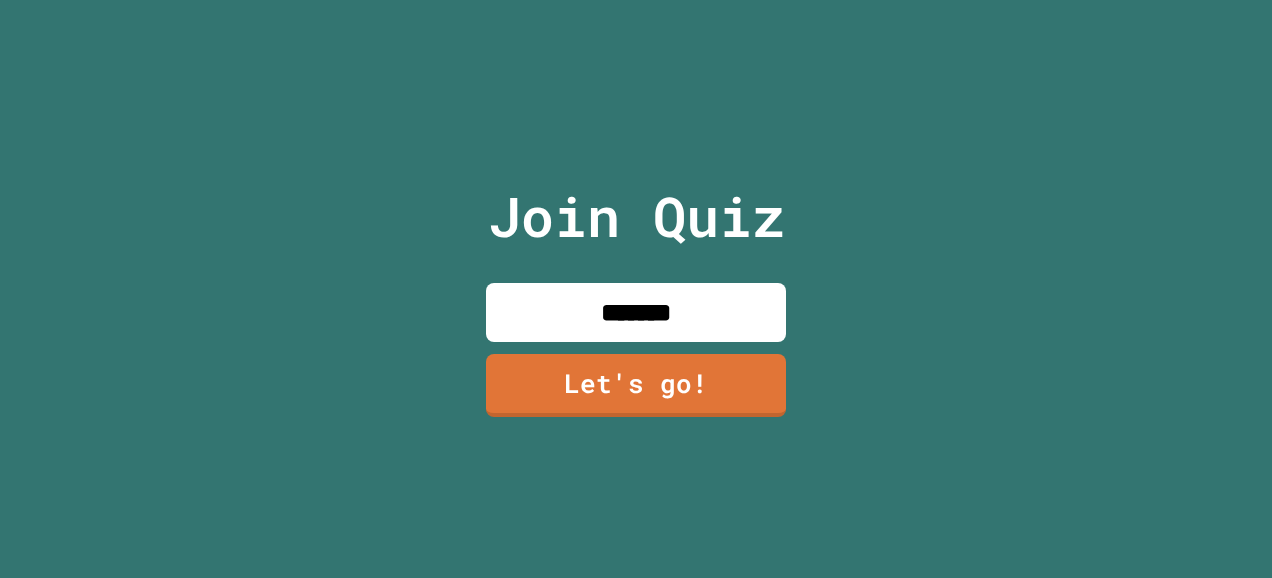 type on "*******" 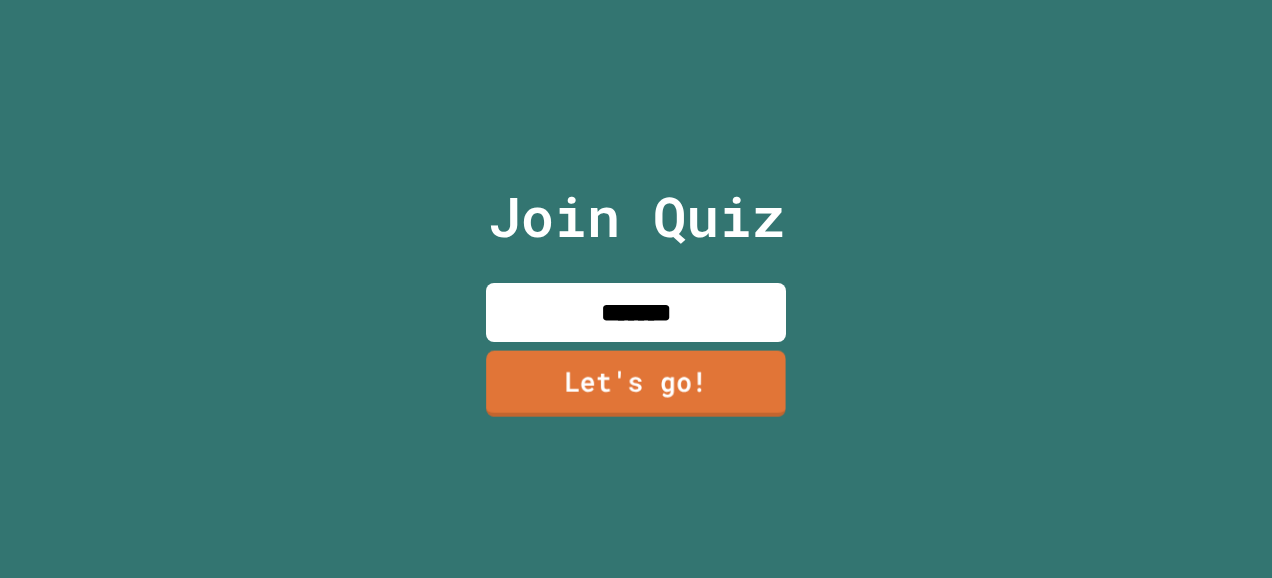 click on "Let's go!" at bounding box center (636, 384) 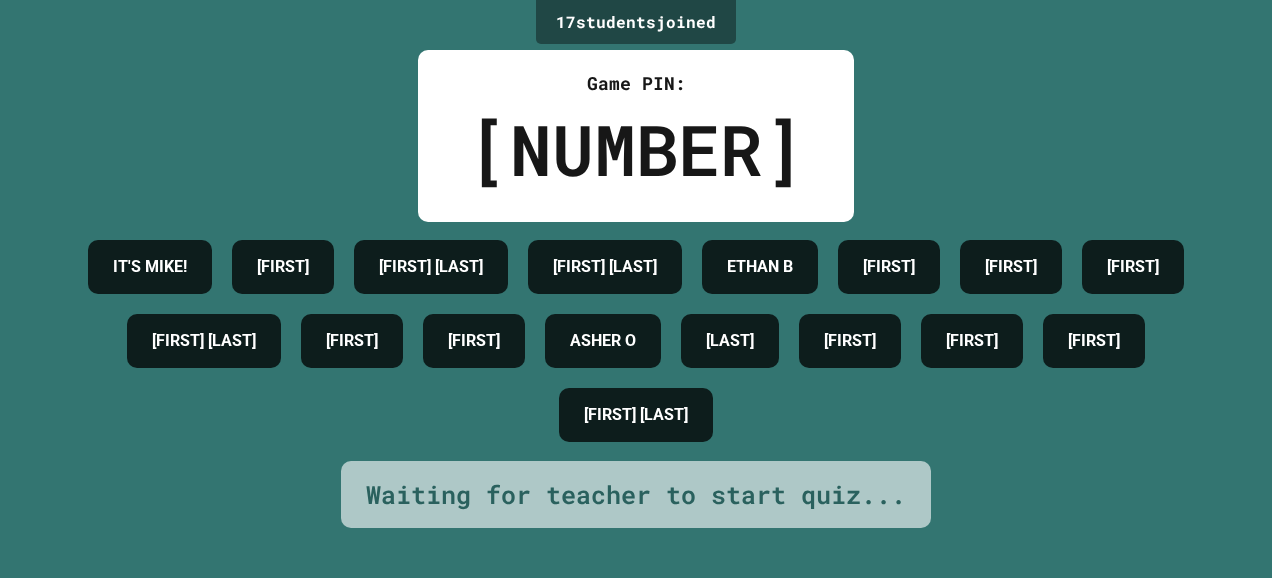 click on "IT'S MIKE! COLIN DANTE A CALEB F ETHAN B DILLON JADEN DANIEL BLAKE N SKYLA LUCAS ASHER O CHAFFEE ISHAAN PURU CHRISTIAN  CAYDEN T" at bounding box center [636, 341] 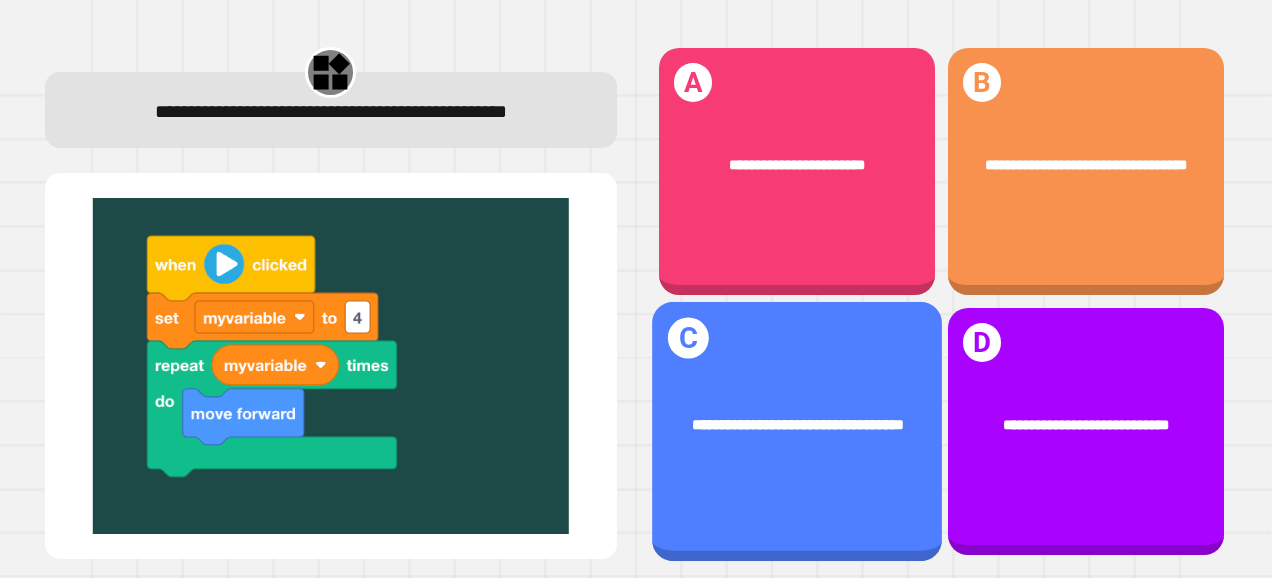 click on "**********" at bounding box center (797, 424) 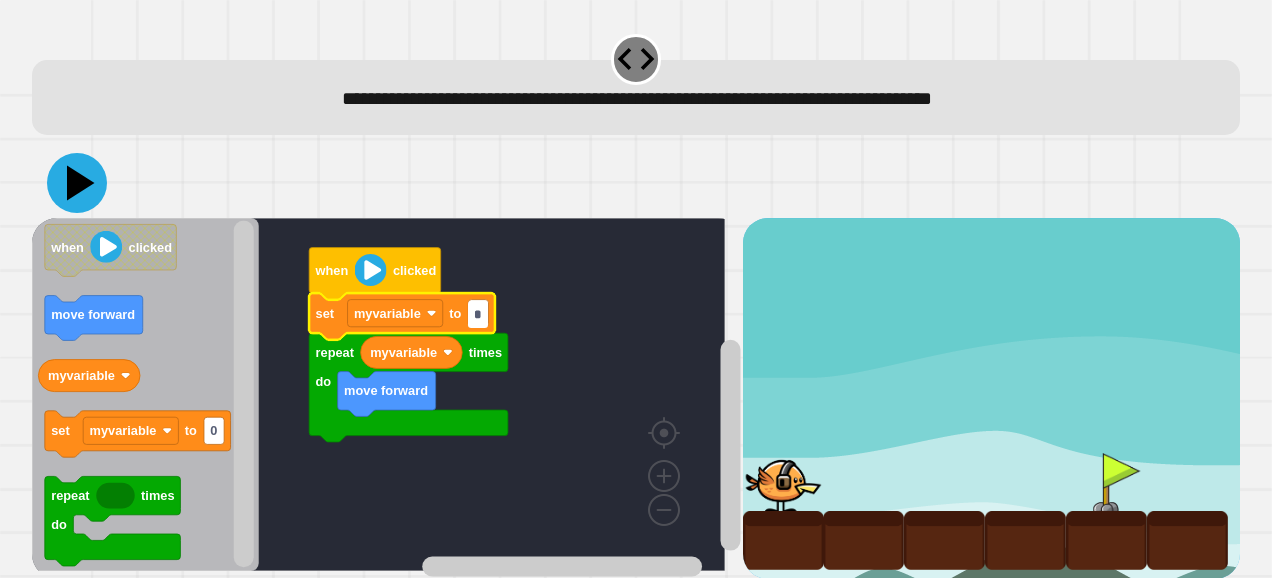 type on "*" 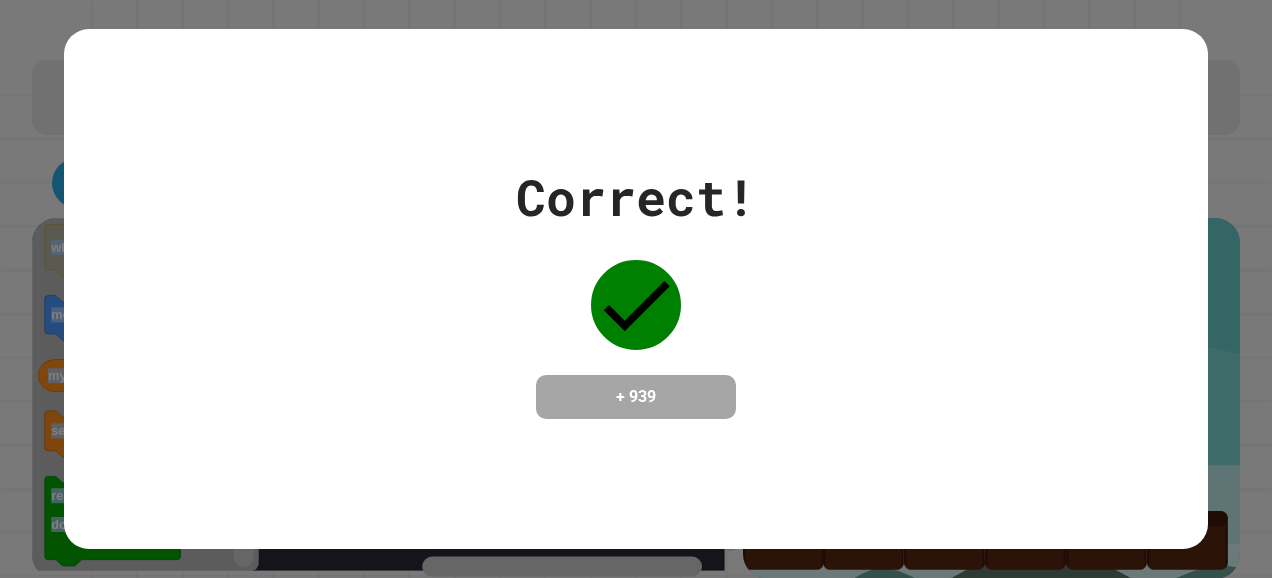 drag, startPoint x: 400, startPoint y: 15, endPoint x: 591, endPoint y: -64, distance: 206.69301 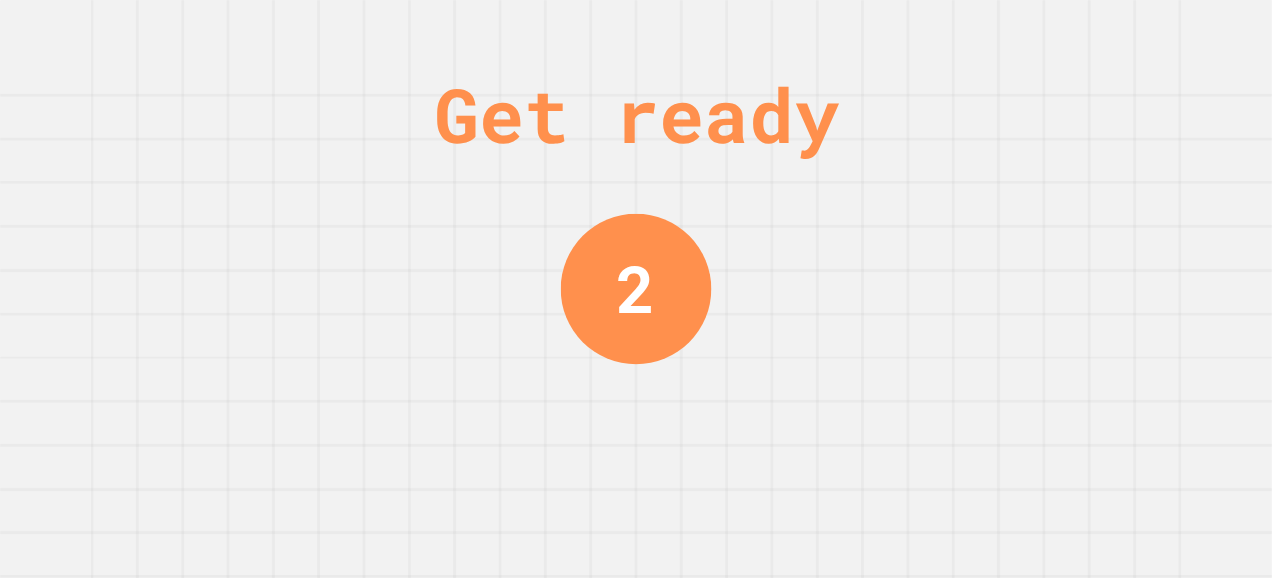 drag, startPoint x: 934, startPoint y: 311, endPoint x: 704, endPoint y: 260, distance: 235.5865 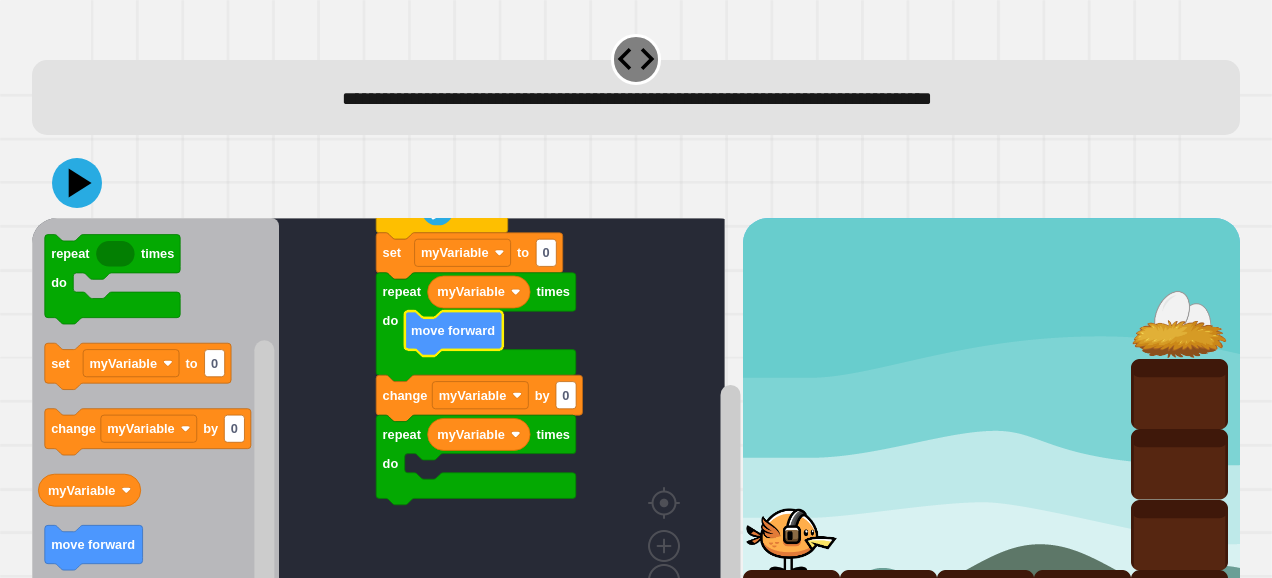 scroll, scrollTop: 101, scrollLeft: 0, axis: vertical 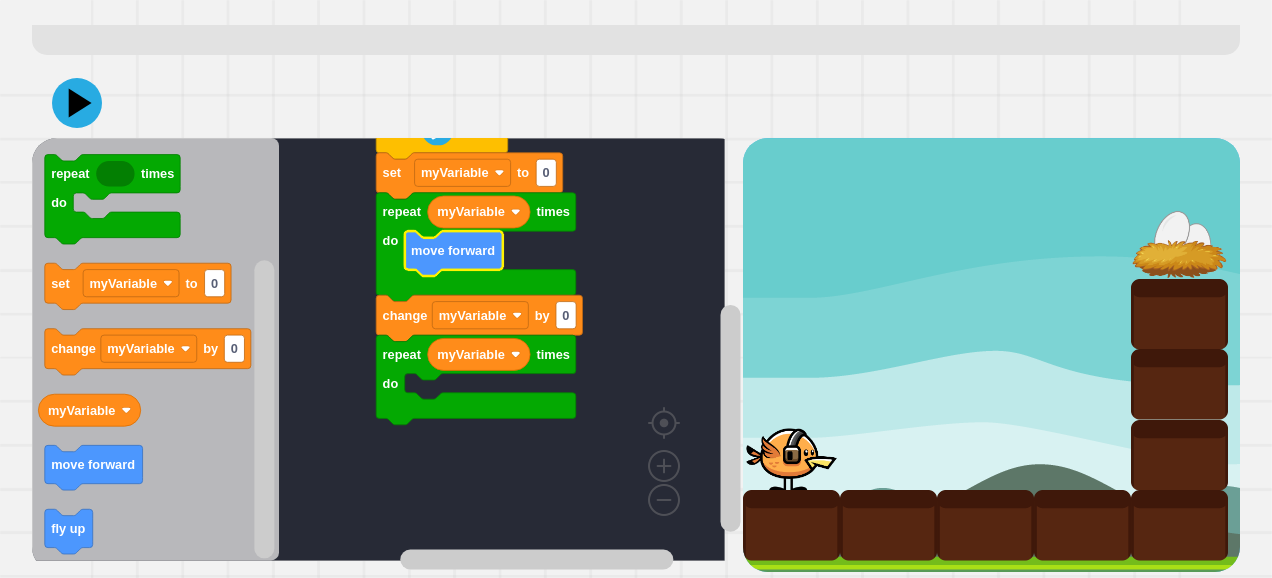 click at bounding box center (888, 525) 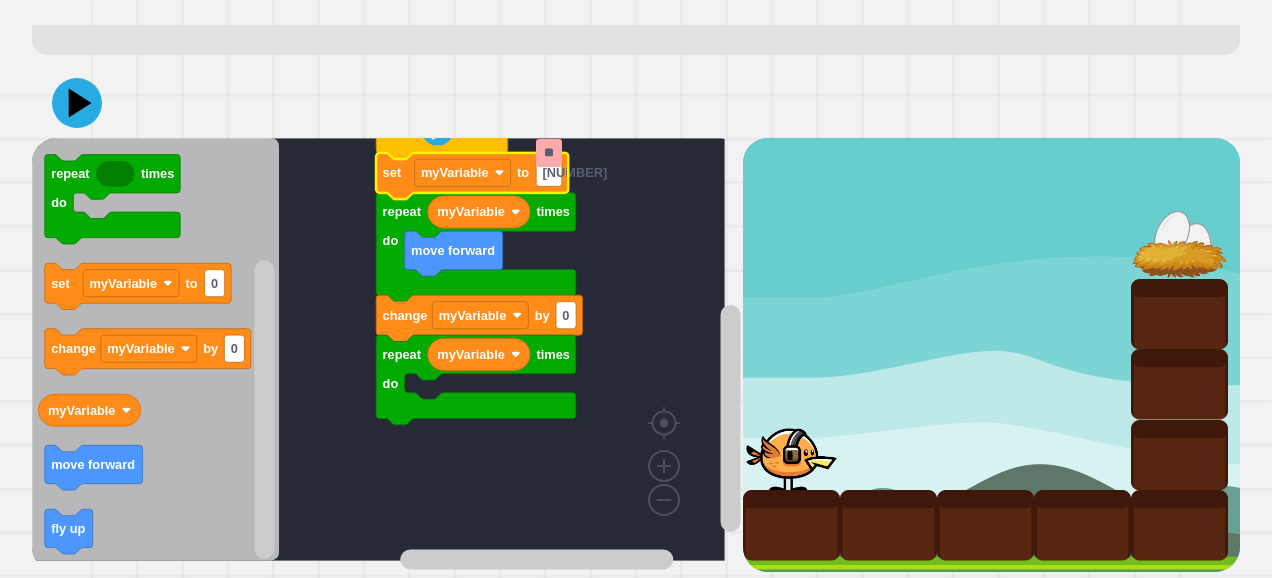 type on "*" 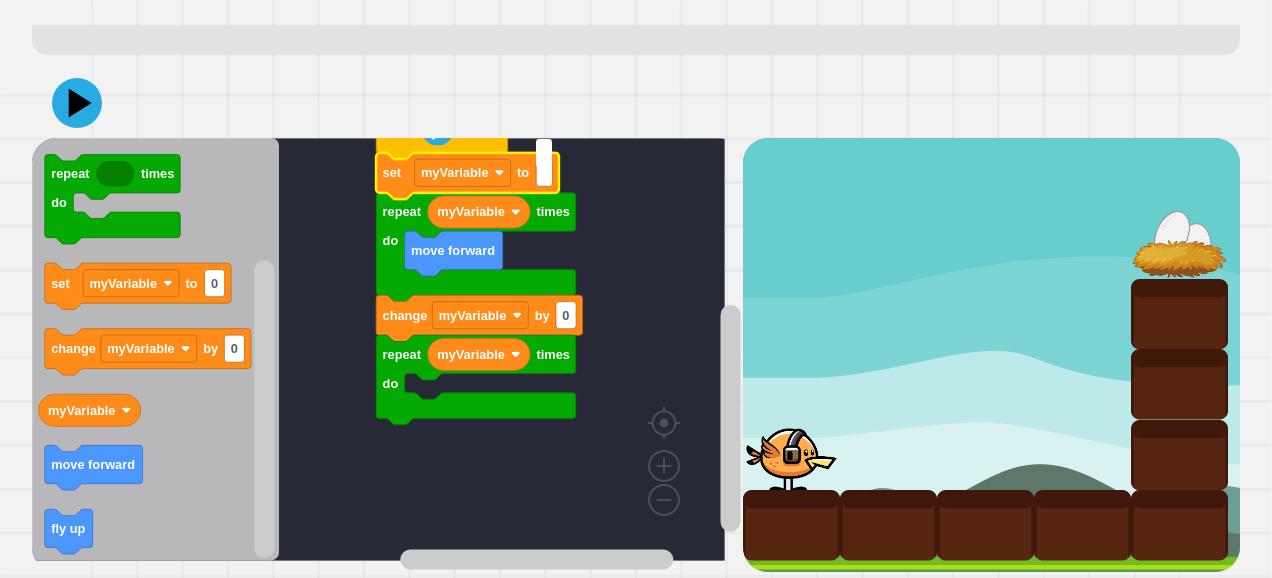 type on "*" 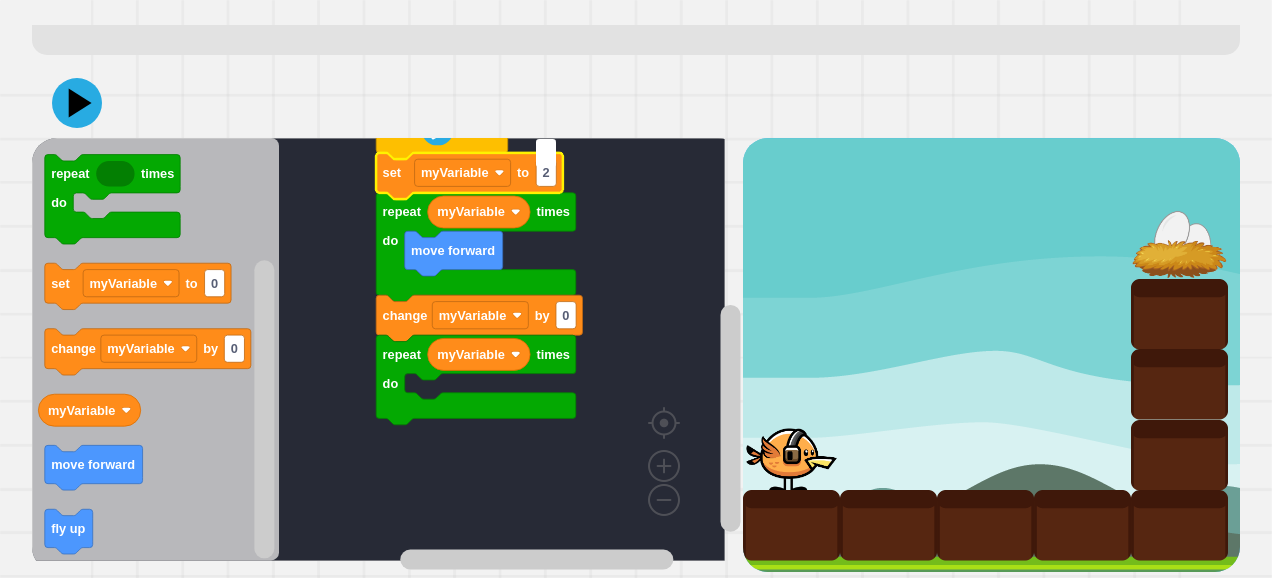 type on "*" 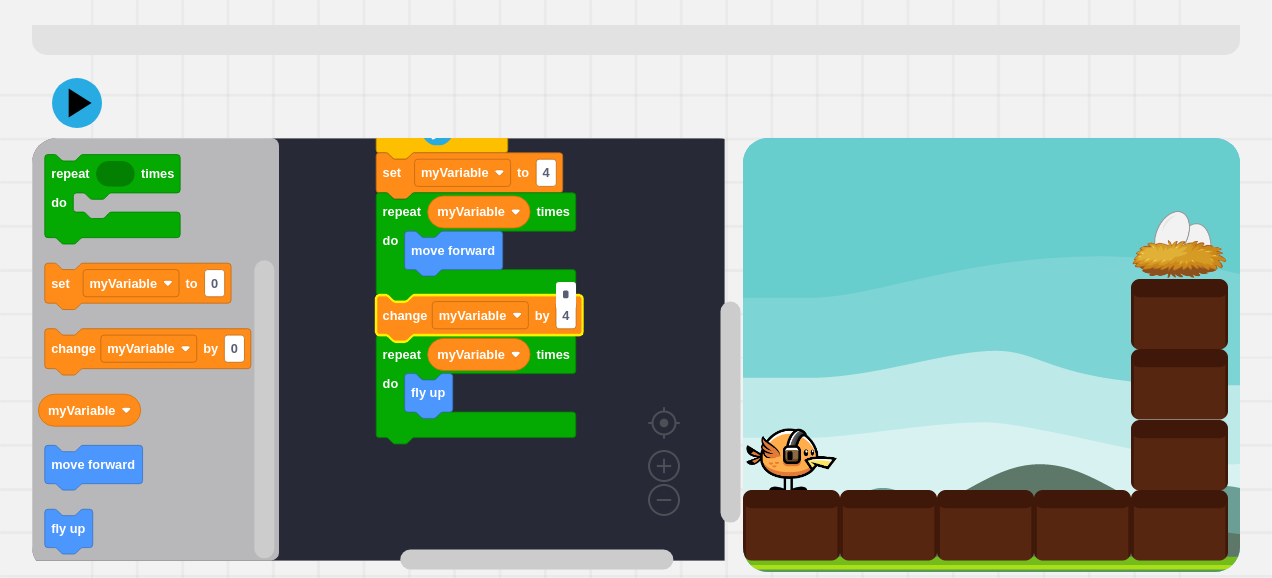 type on "*" 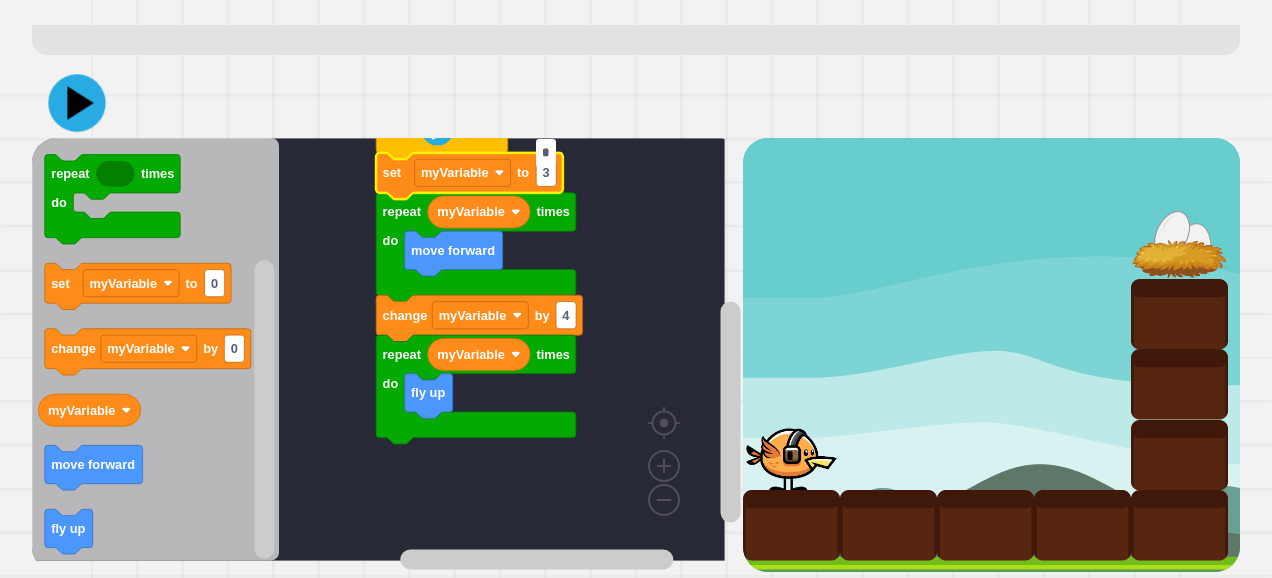 type on "*" 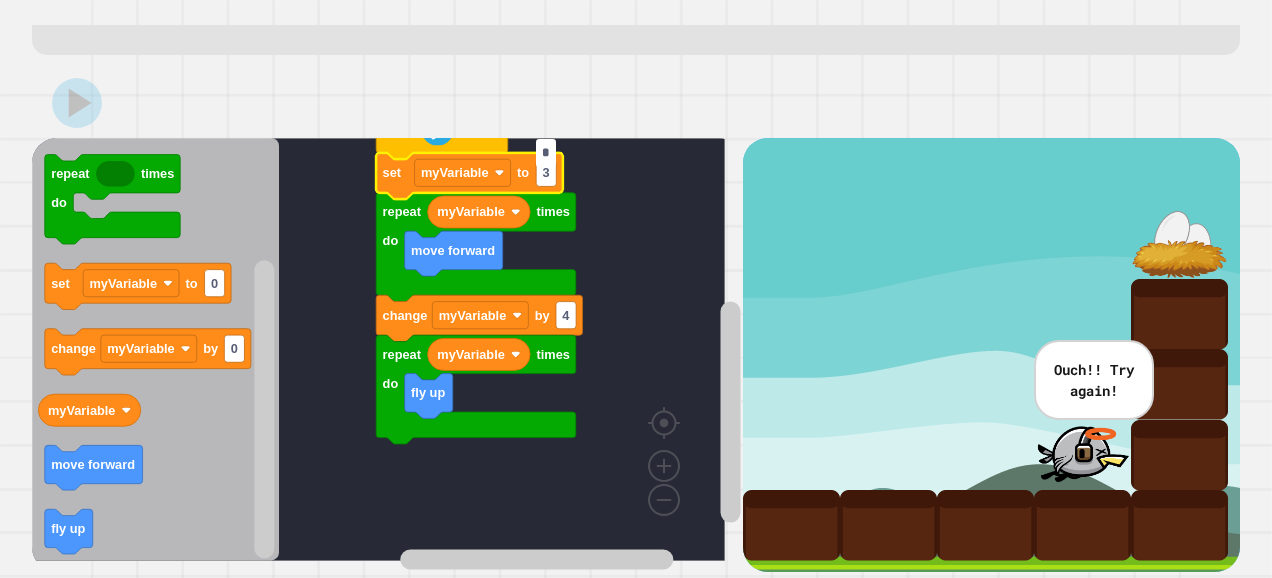 click 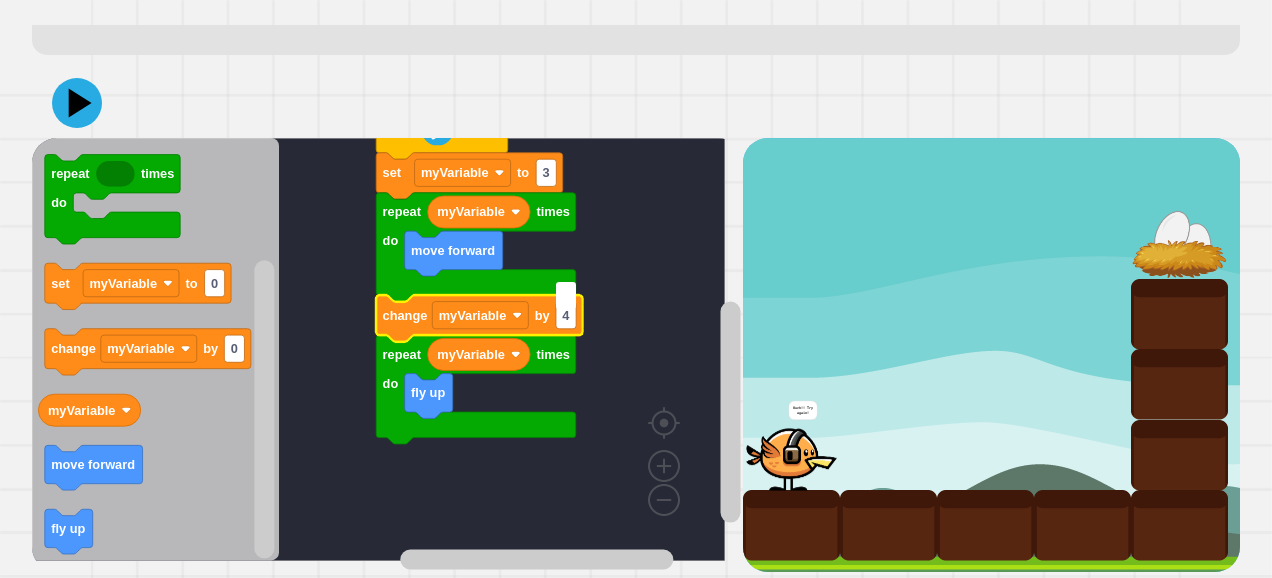 type on "*" 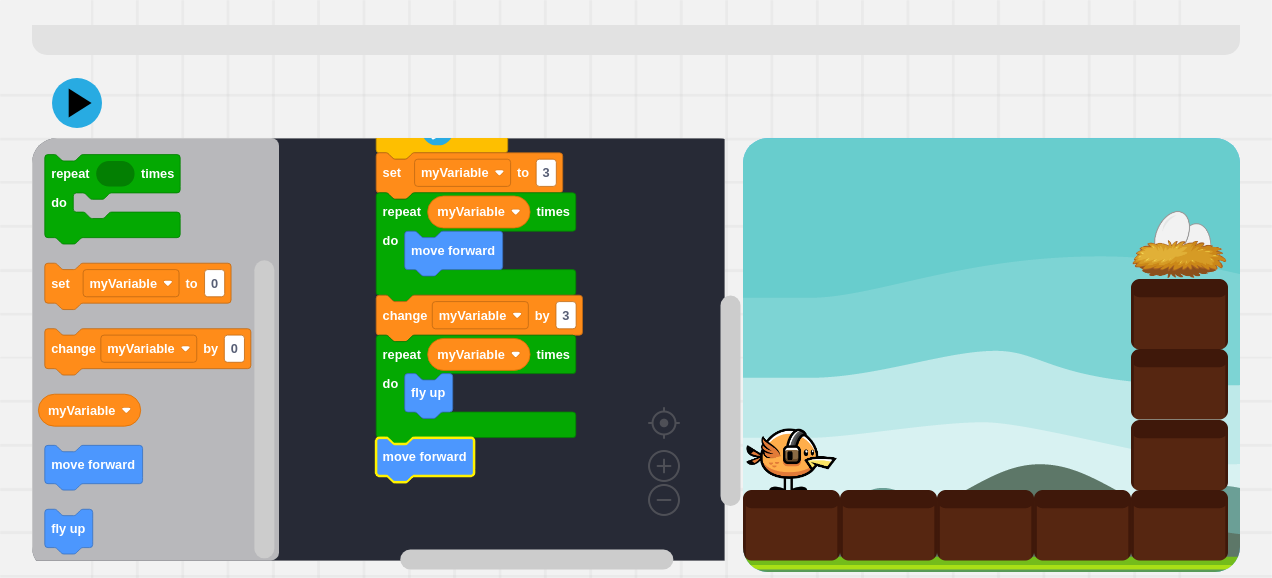 click at bounding box center (636, 103) 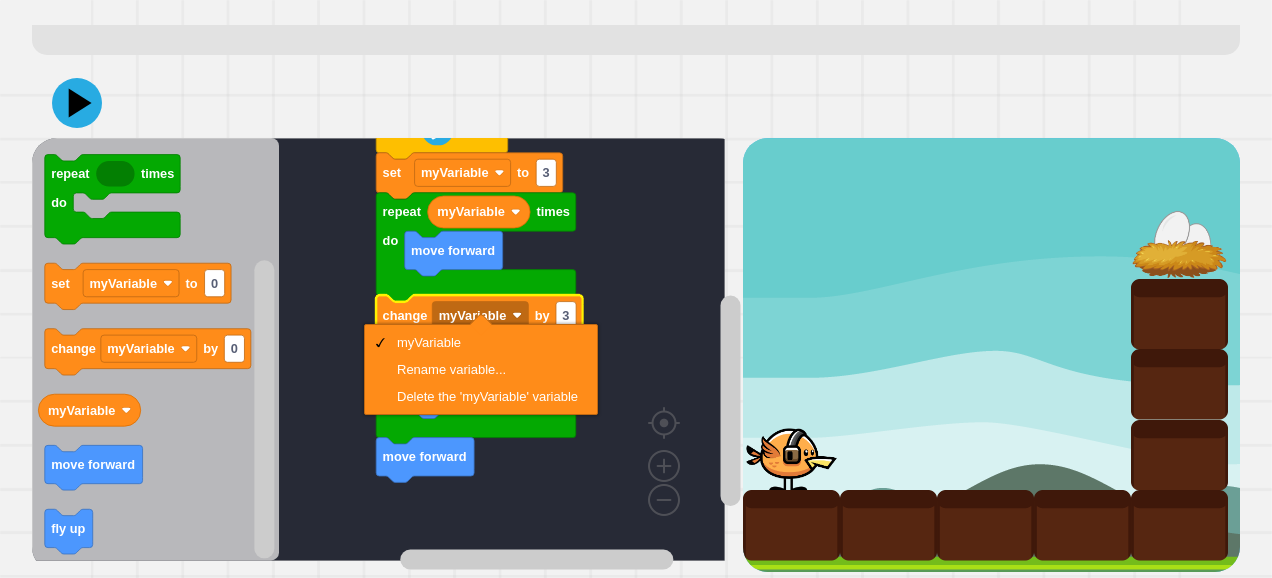 click 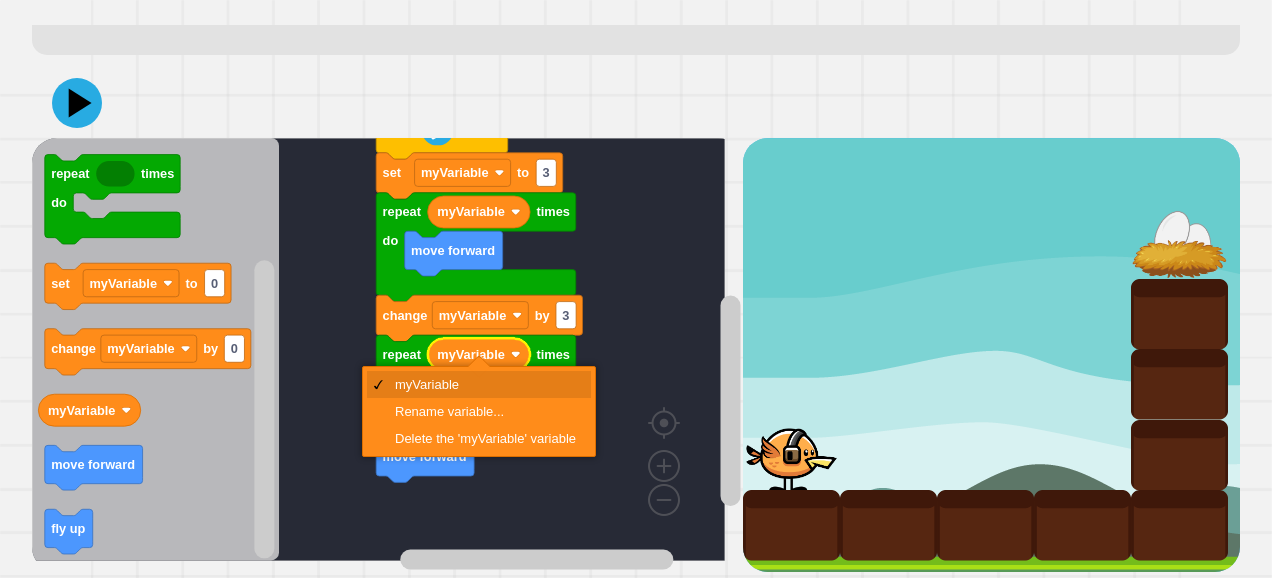 click 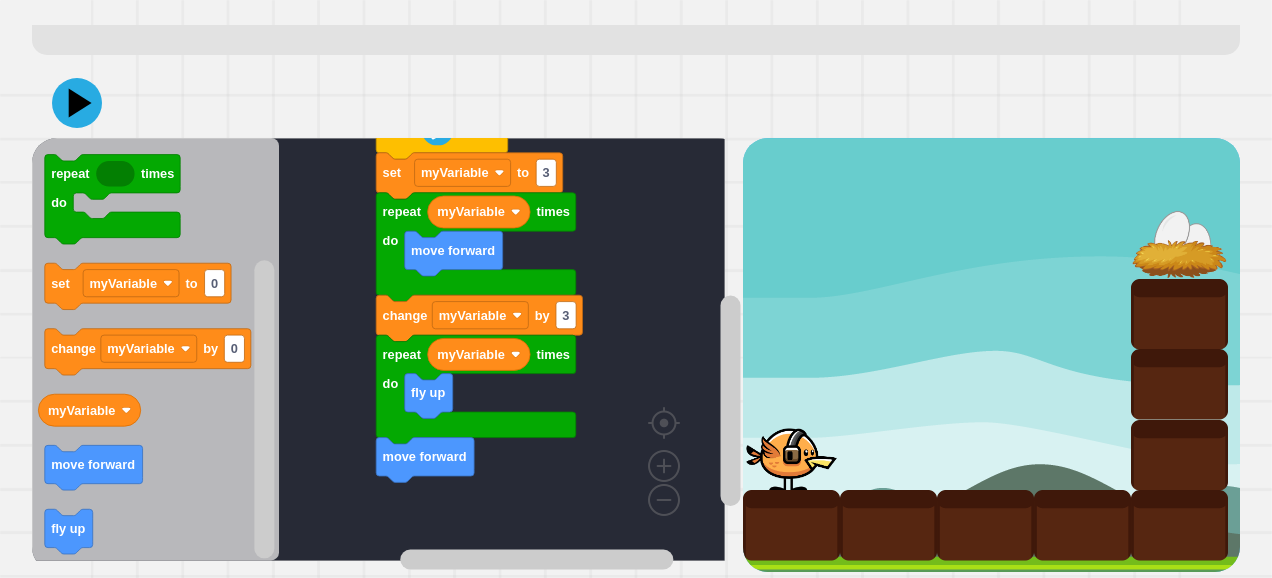 click 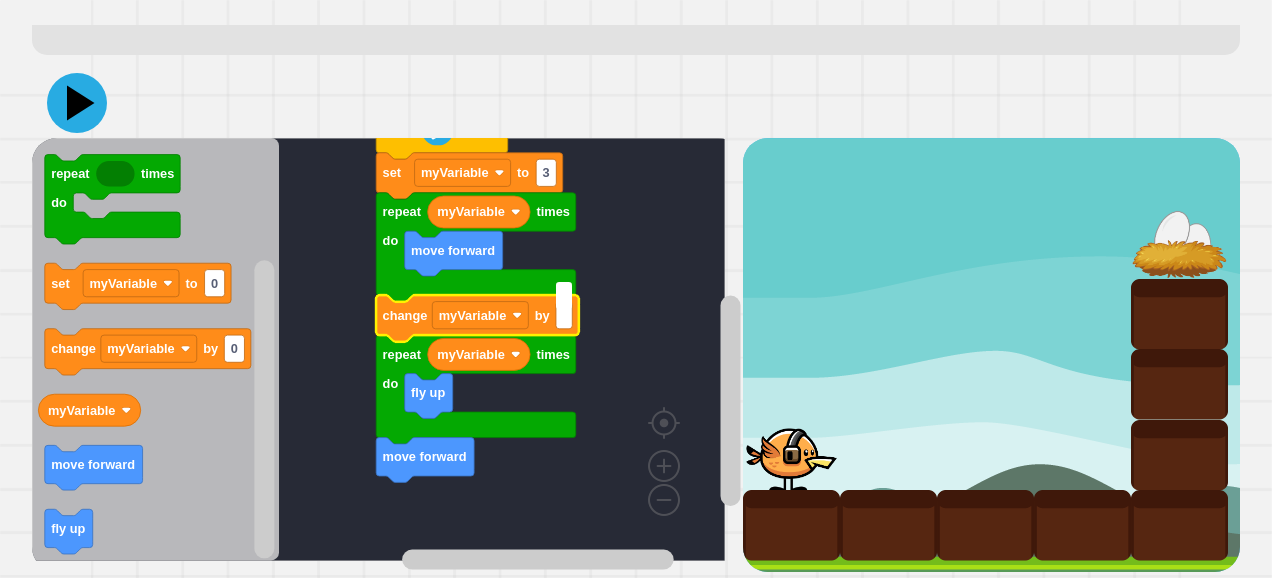 type 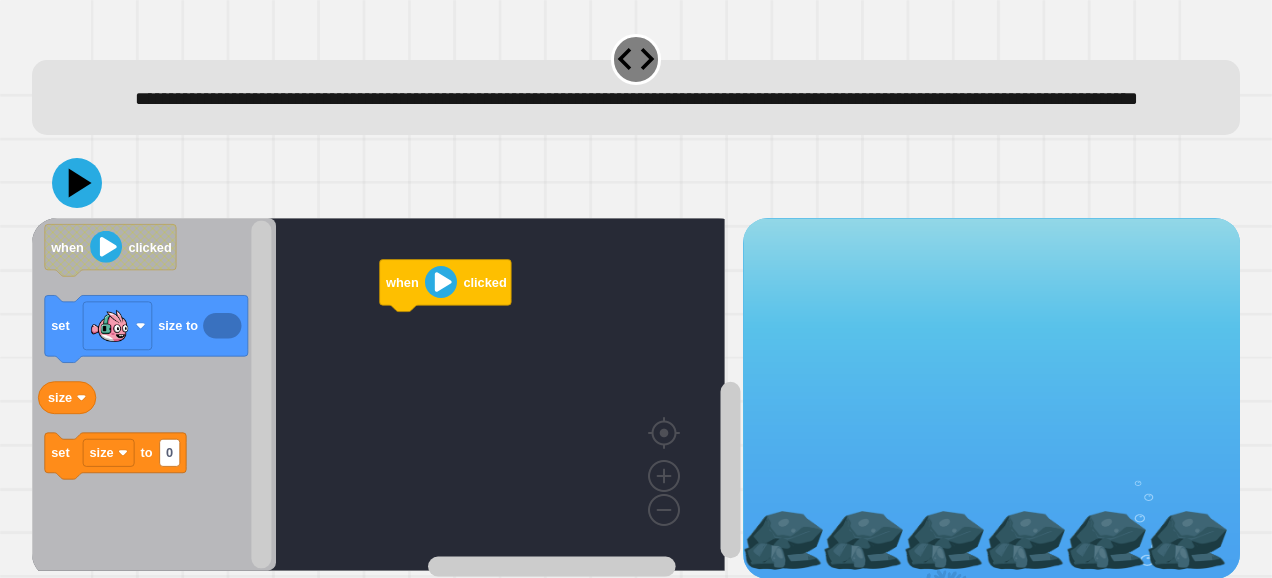 scroll, scrollTop: 62, scrollLeft: 0, axis: vertical 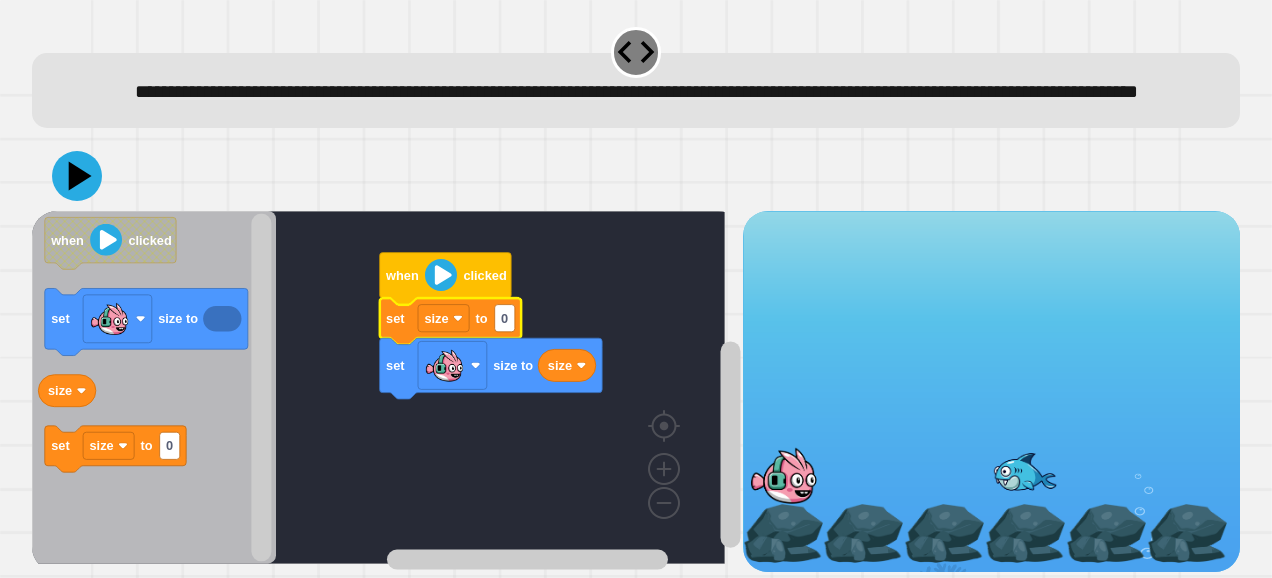 click 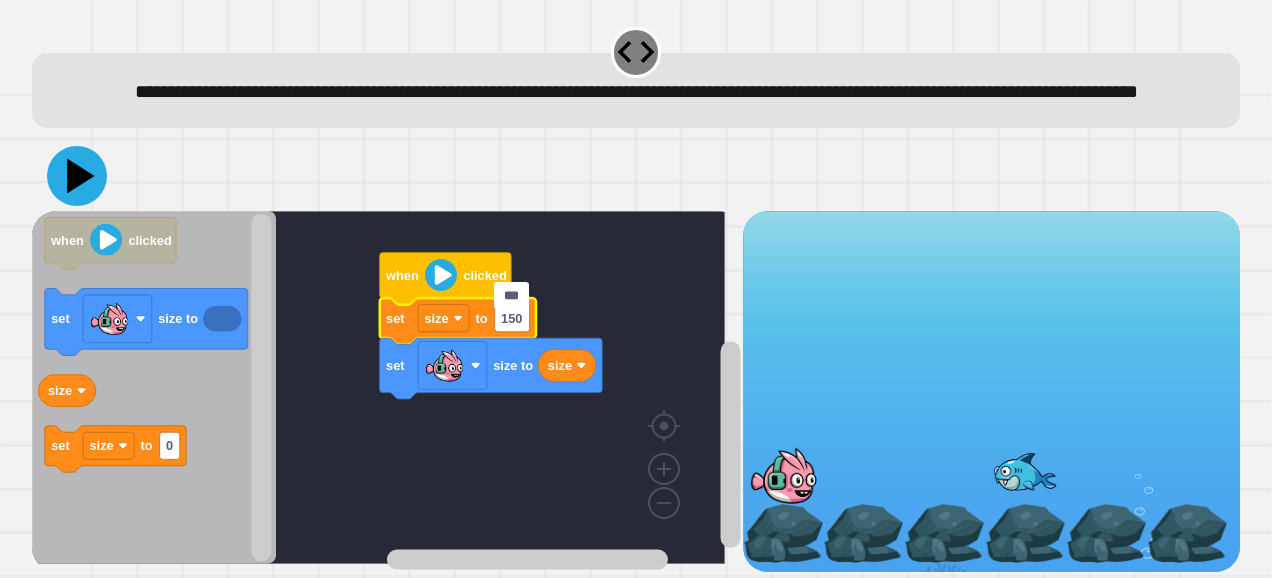 type on "***" 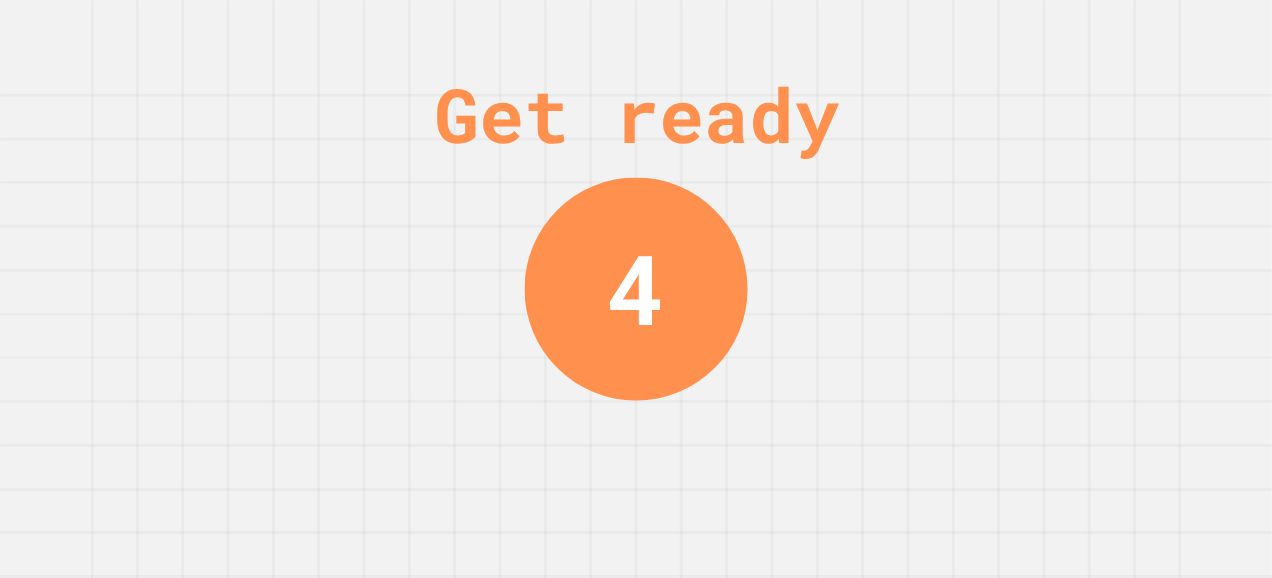 click on "Get ready 4" at bounding box center [636, 289] 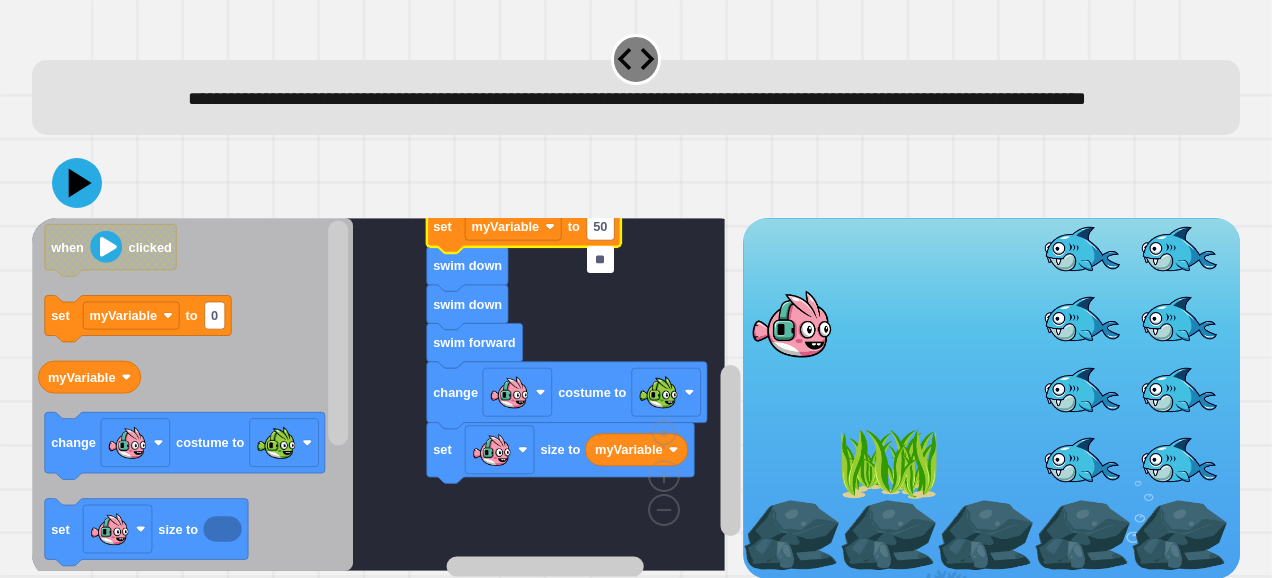 type on "**" 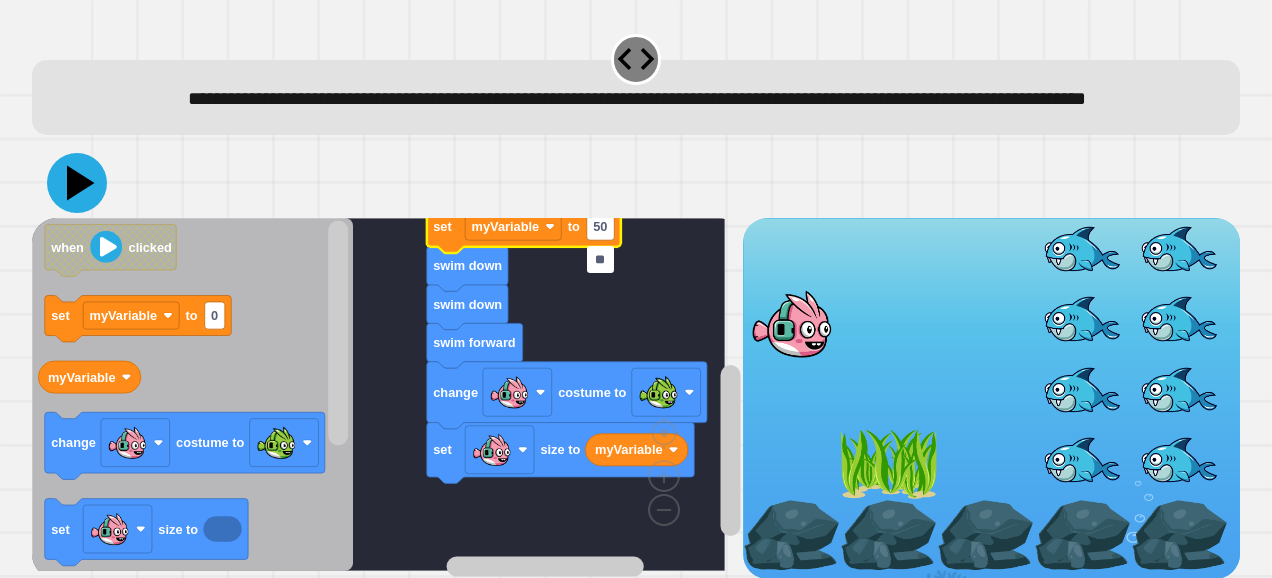 click 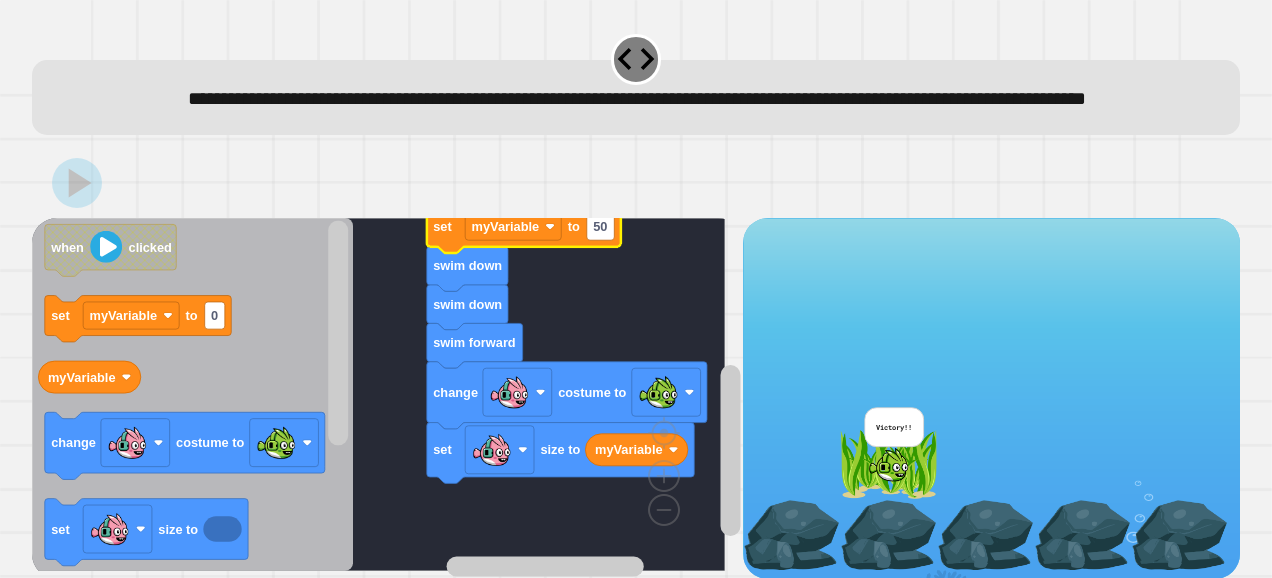 click 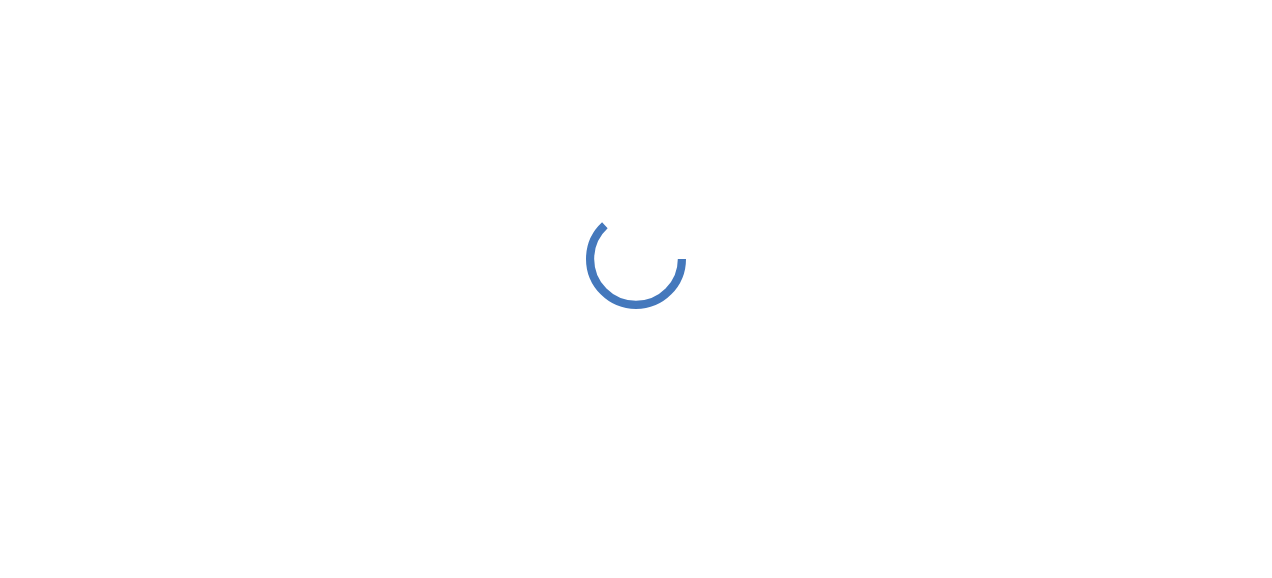 scroll, scrollTop: 0, scrollLeft: 0, axis: both 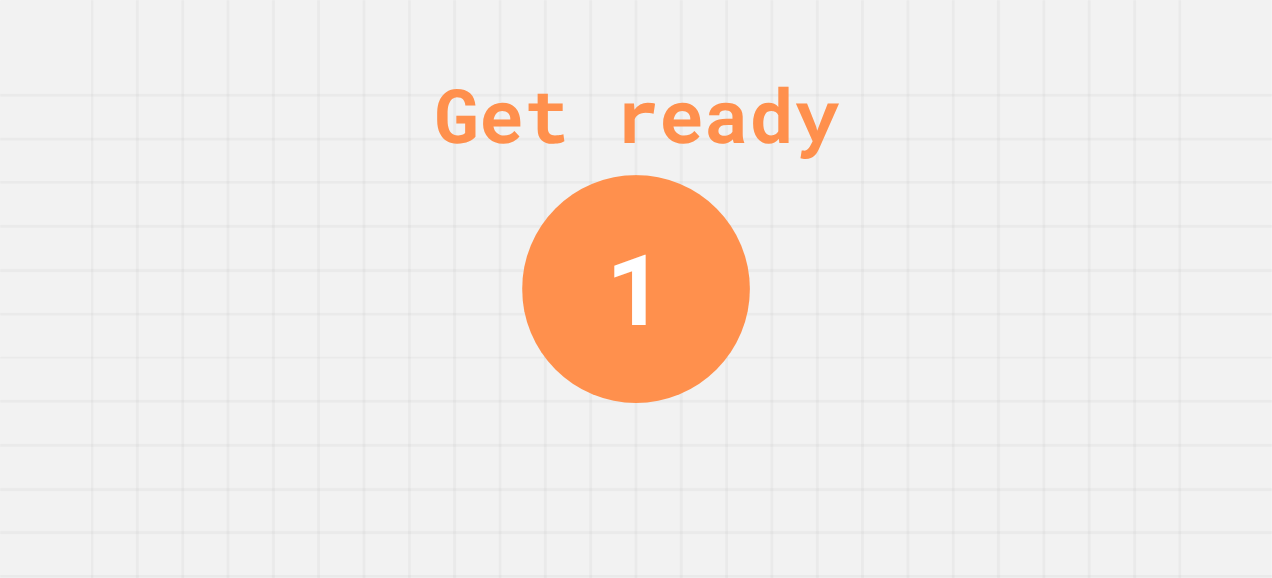 click on "Get ready 1" at bounding box center (636, 289) 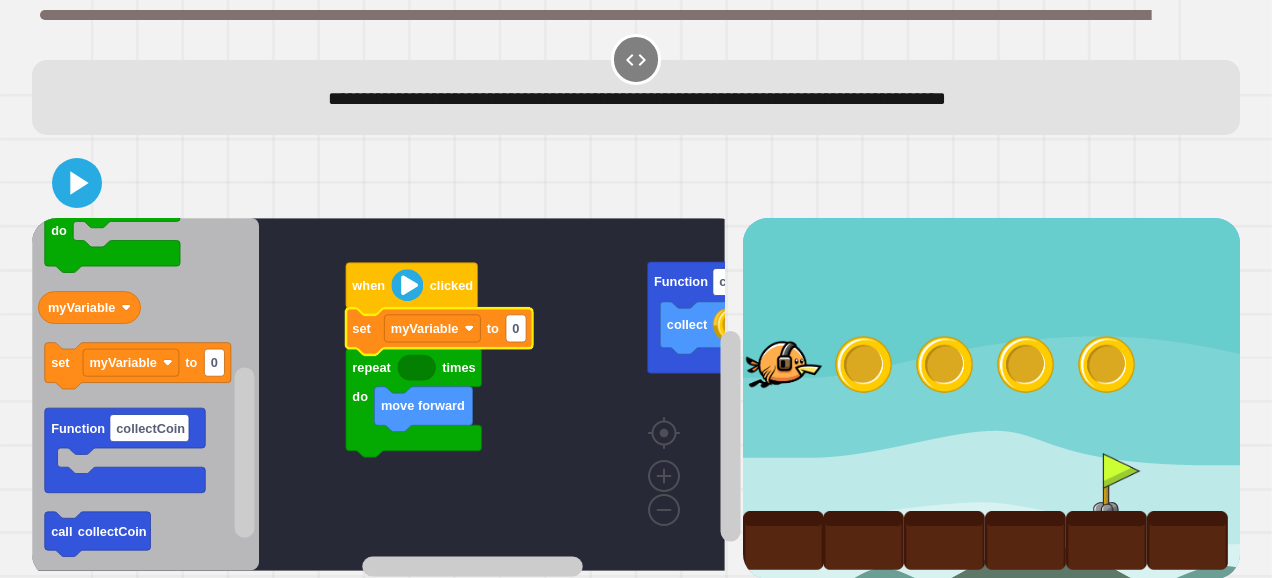 click 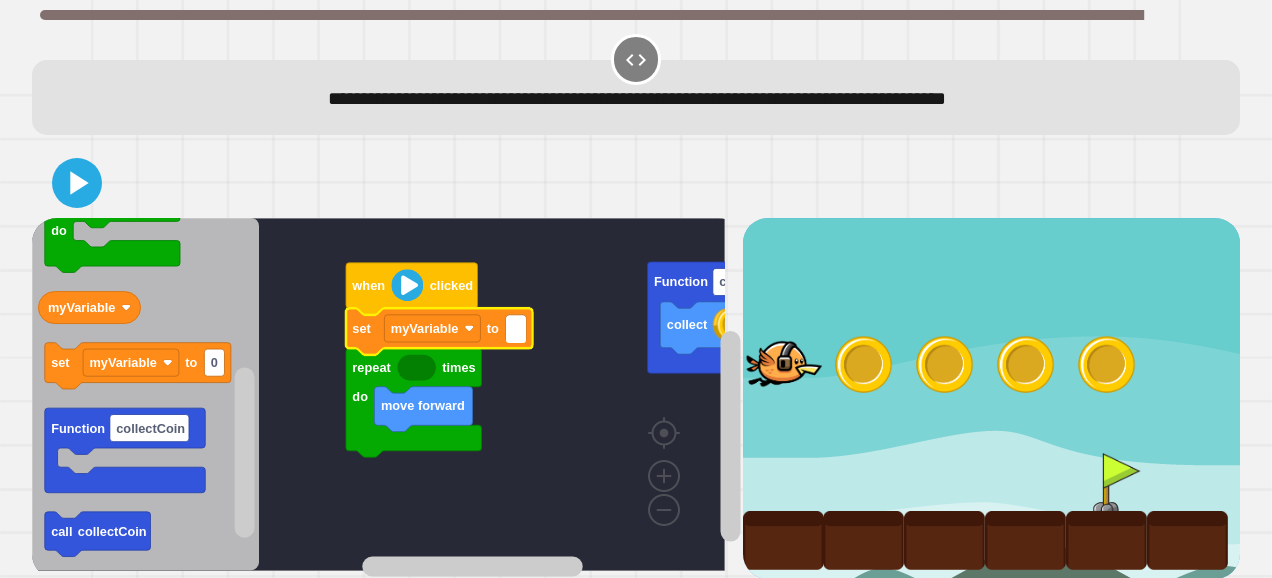 type on "*" 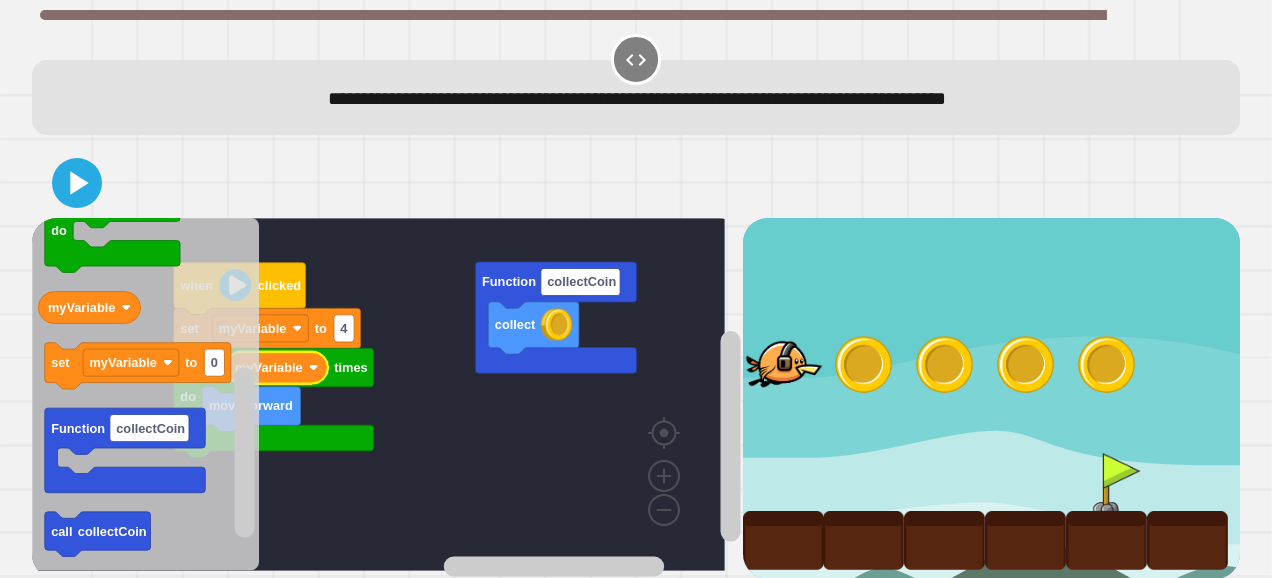 click 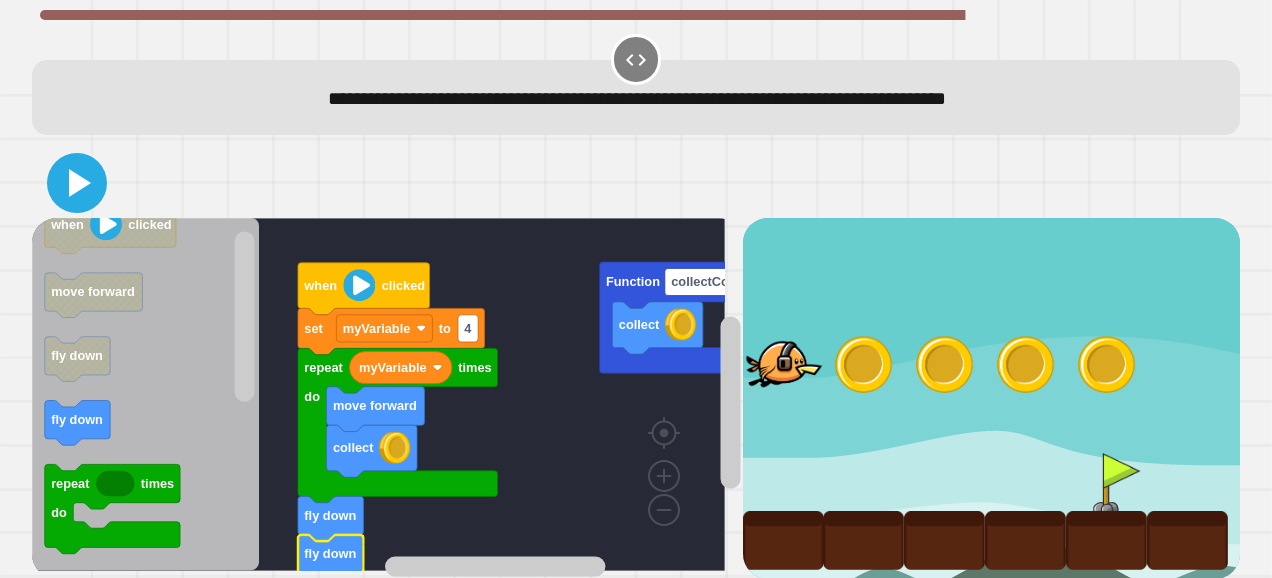 click at bounding box center [77, 183] 